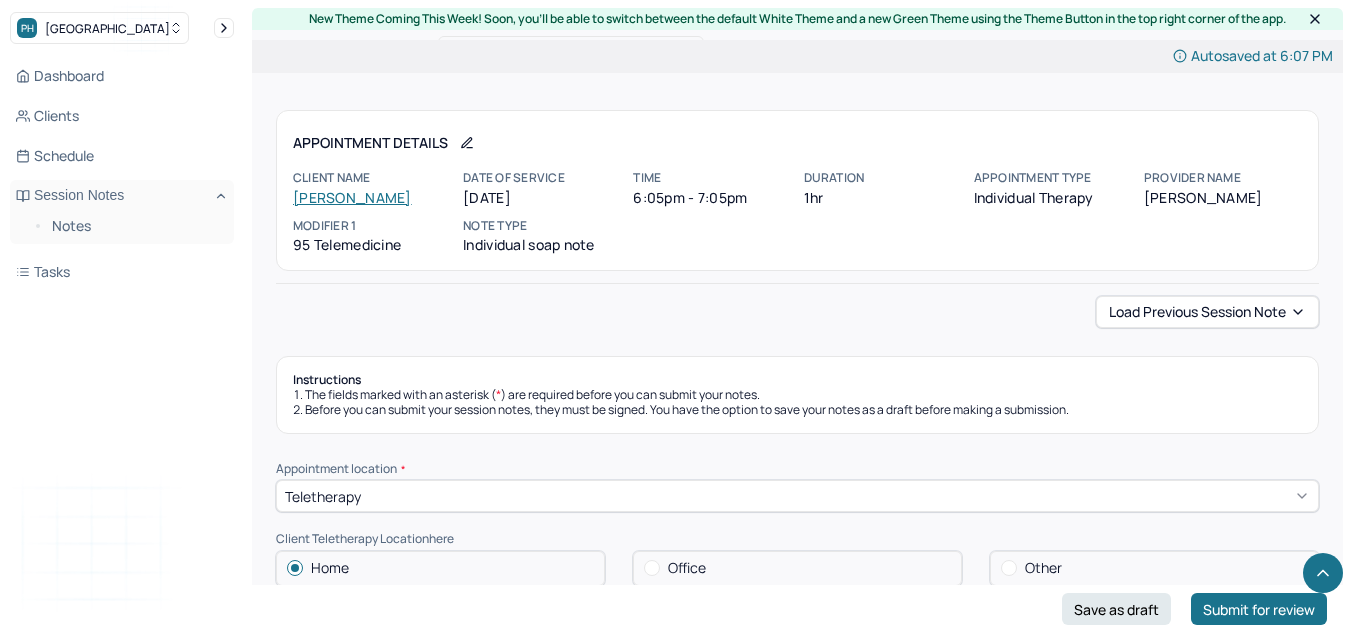 select on "7" 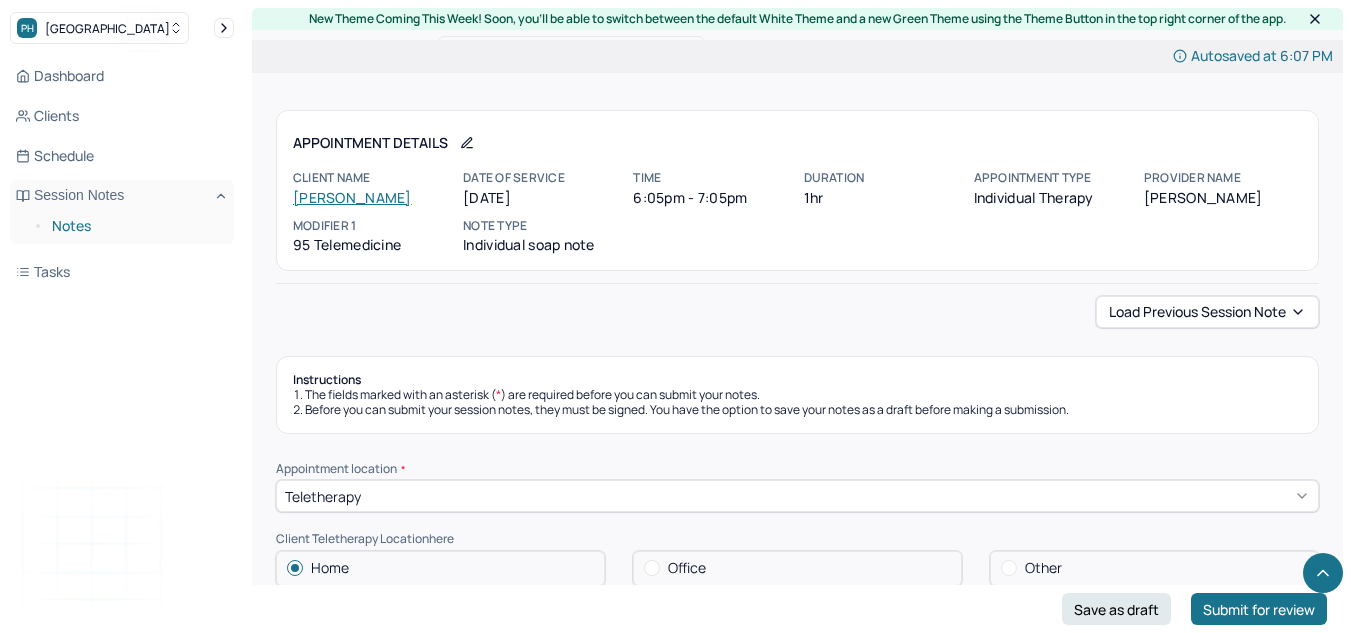 scroll, scrollTop: 2072, scrollLeft: 0, axis: vertical 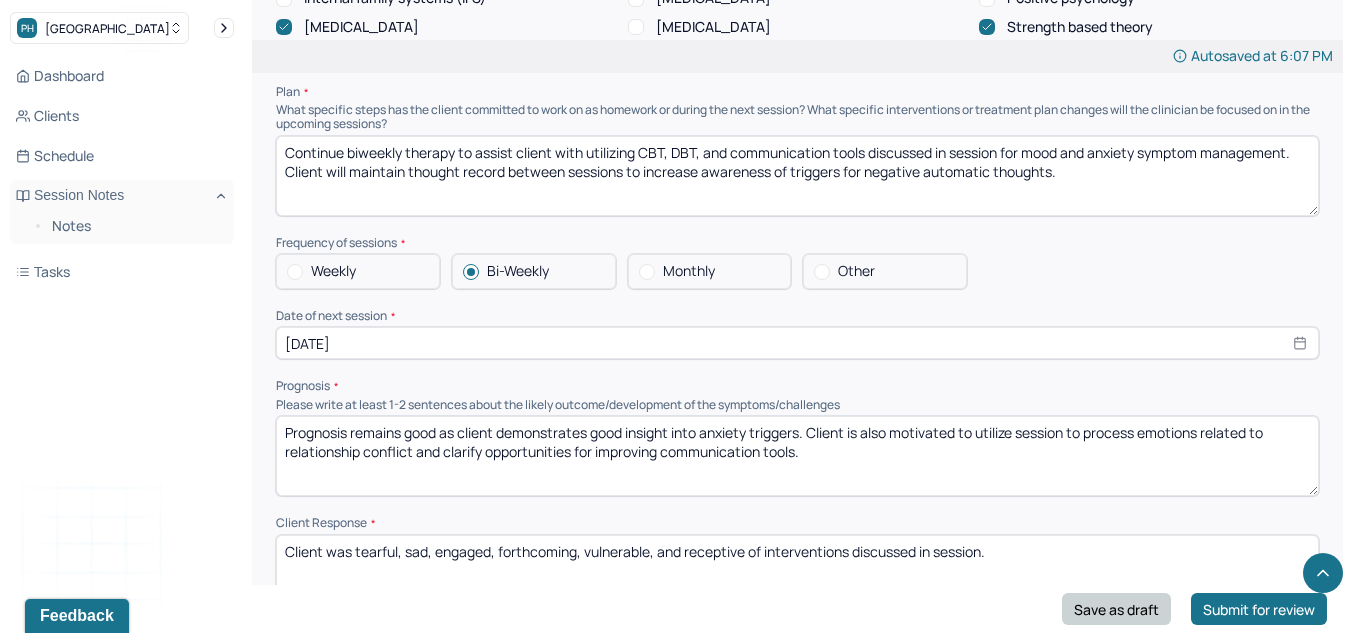 click on "Save as draft" at bounding box center (1116, 609) 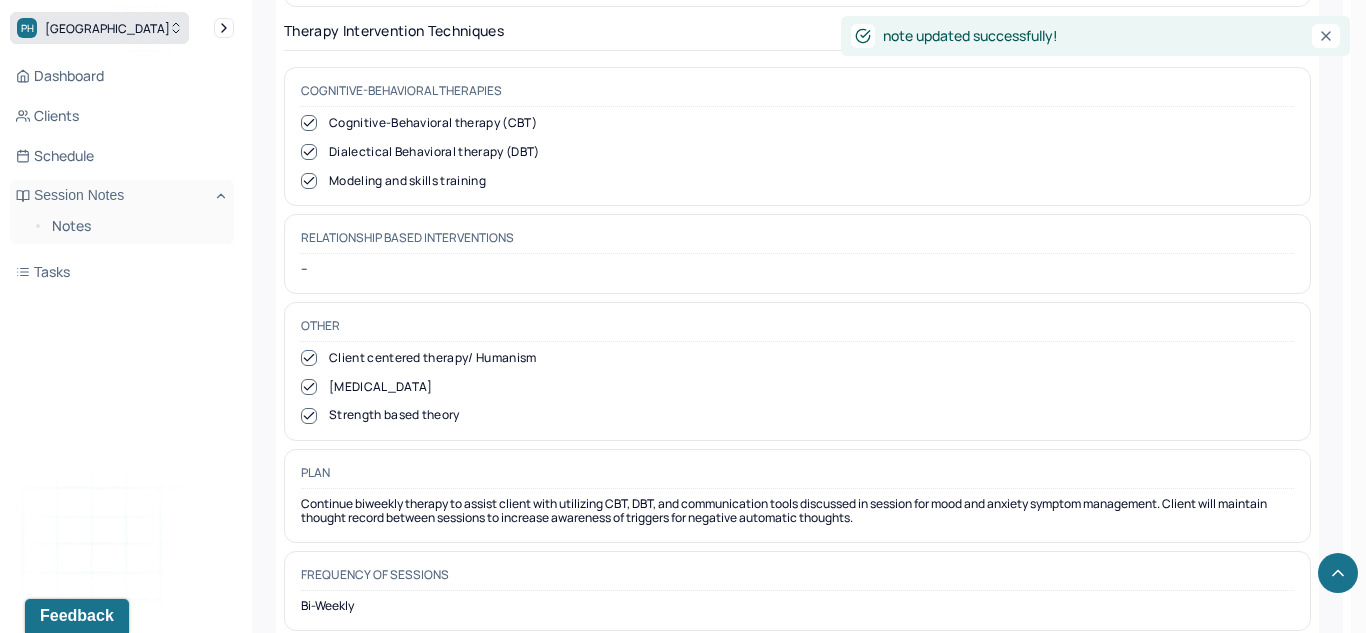 click on "Park Hill" at bounding box center (107, 28) 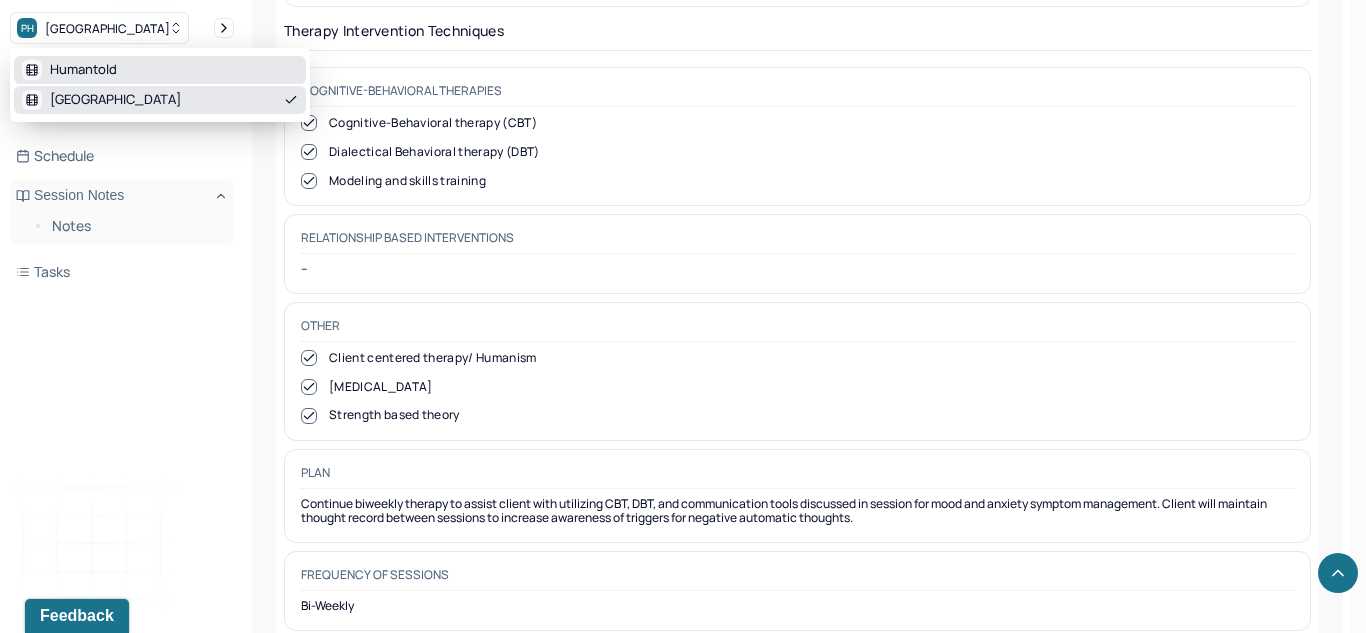 click on "Humantold" at bounding box center [83, 70] 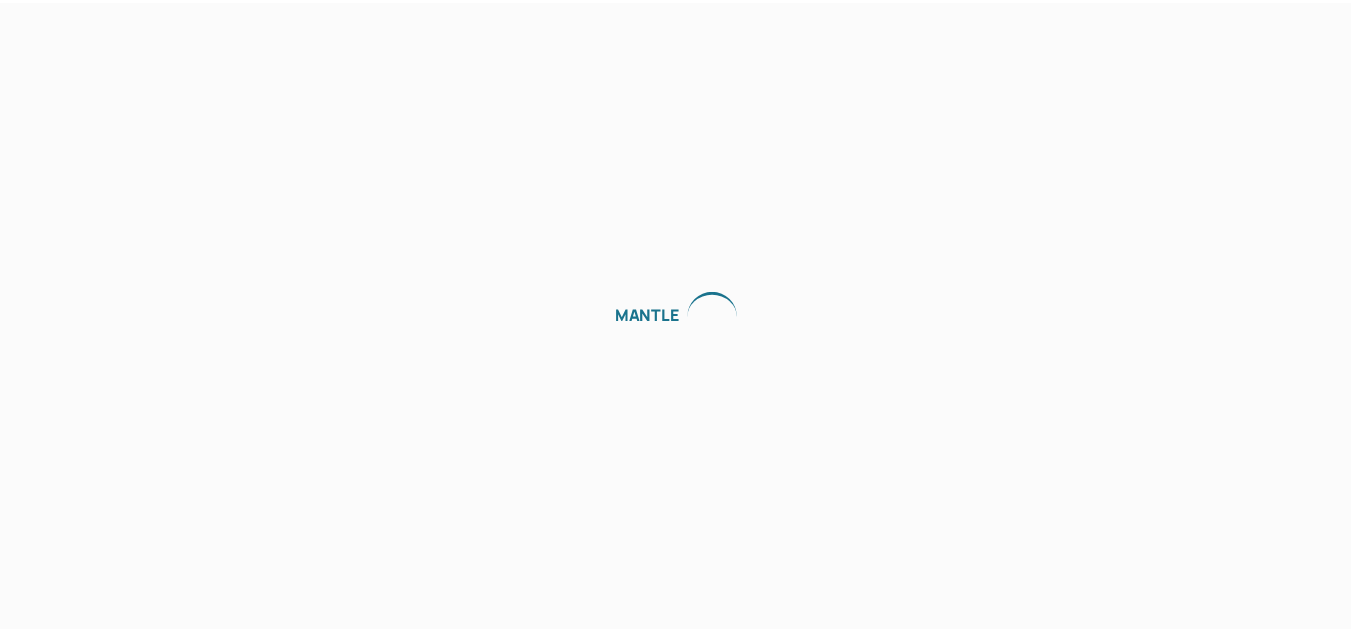 scroll, scrollTop: 0, scrollLeft: 0, axis: both 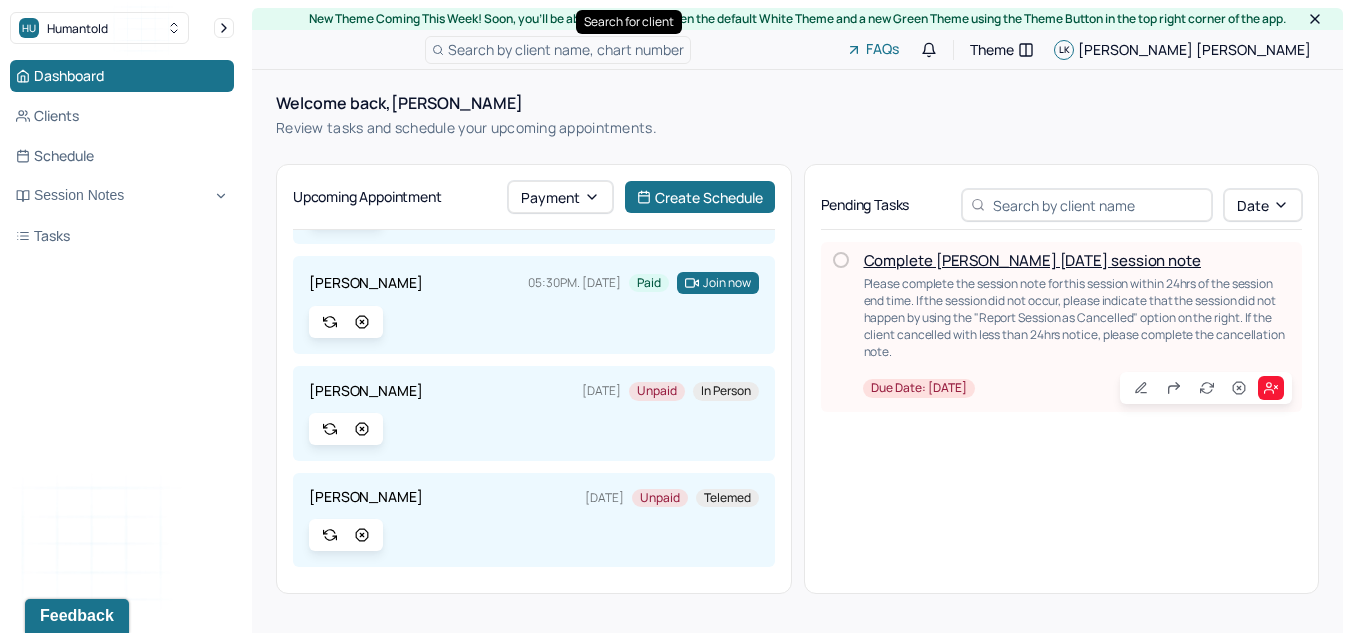 click on "Search by client name, chart number" at bounding box center (566, 49) 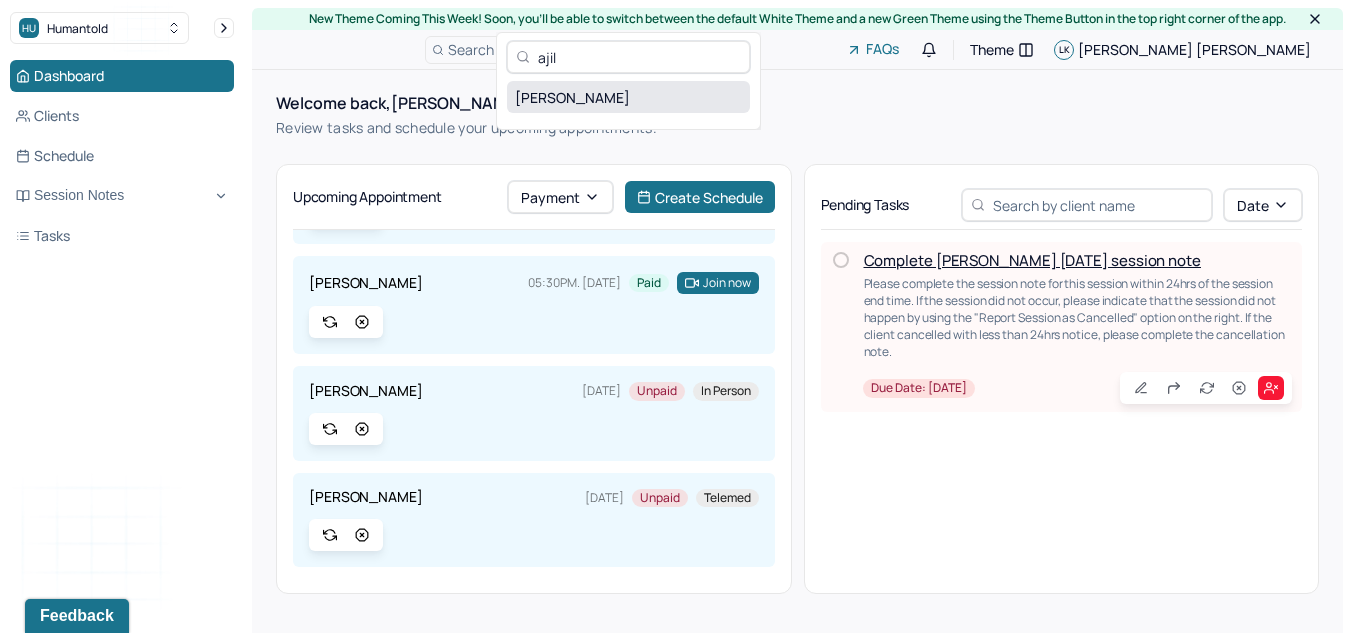 type on "ajil" 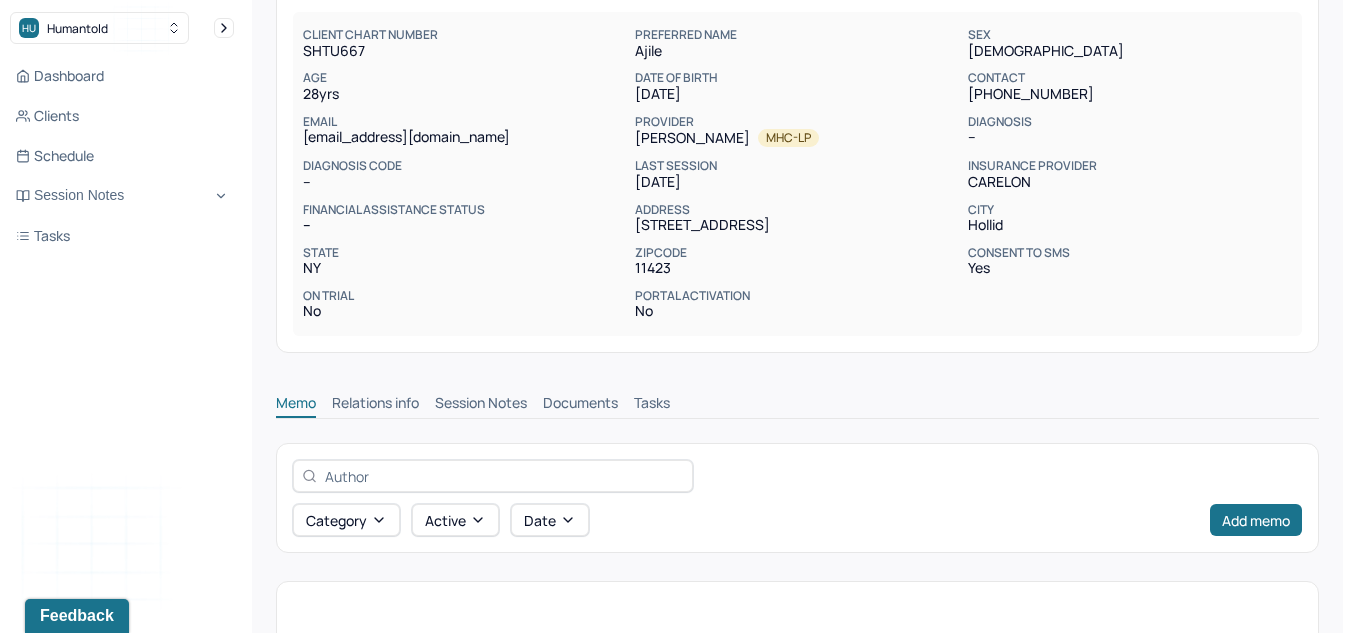 scroll, scrollTop: 191, scrollLeft: 0, axis: vertical 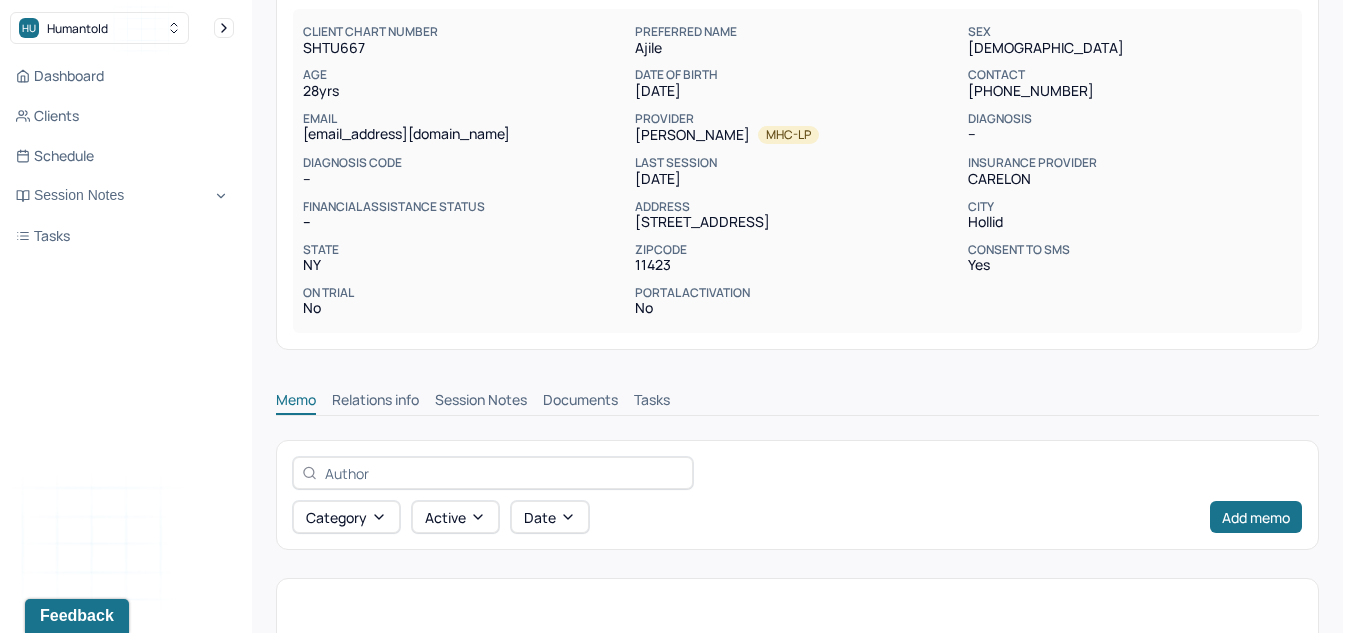 click on "Session Notes" at bounding box center [481, 402] 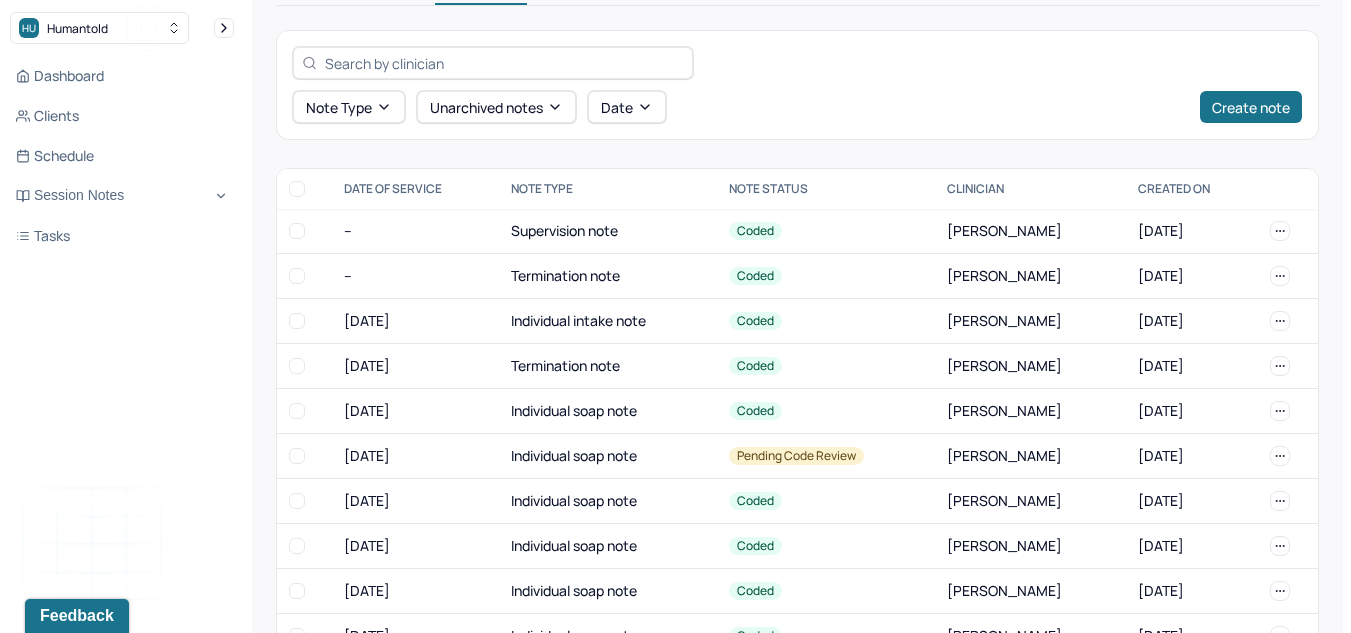 scroll, scrollTop: 598, scrollLeft: 0, axis: vertical 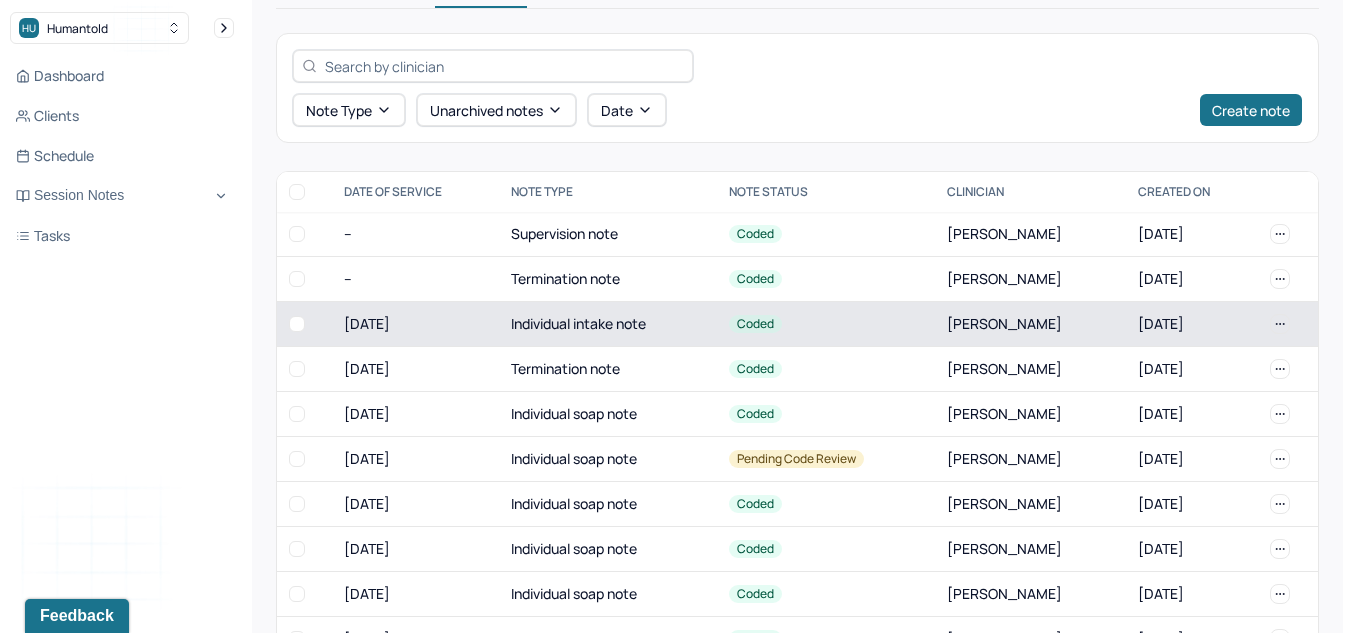 click on "Individual intake note" at bounding box center (608, 324) 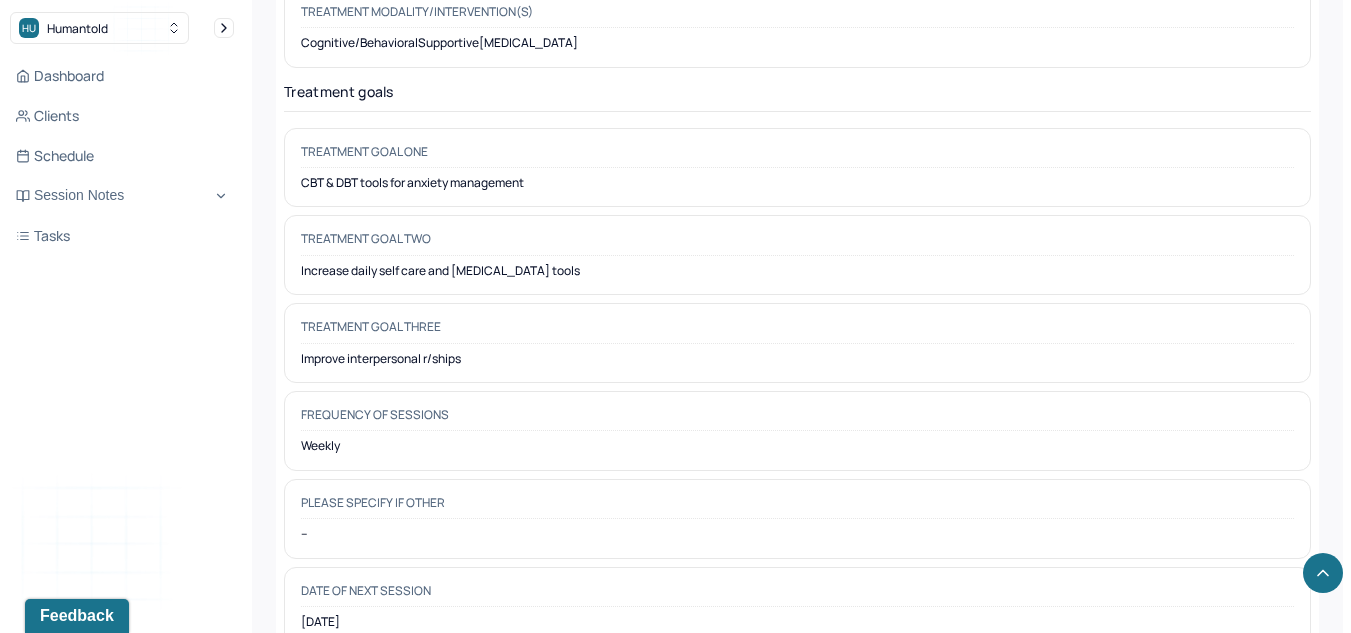 scroll, scrollTop: 9160, scrollLeft: 0, axis: vertical 